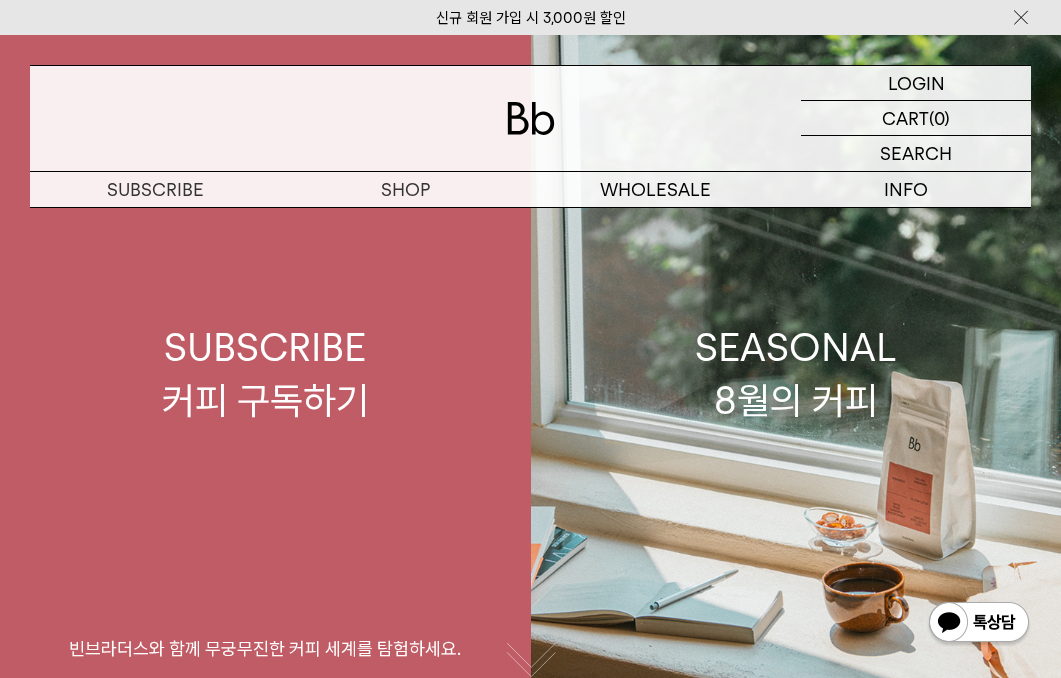 scroll, scrollTop: 0, scrollLeft: 0, axis: both 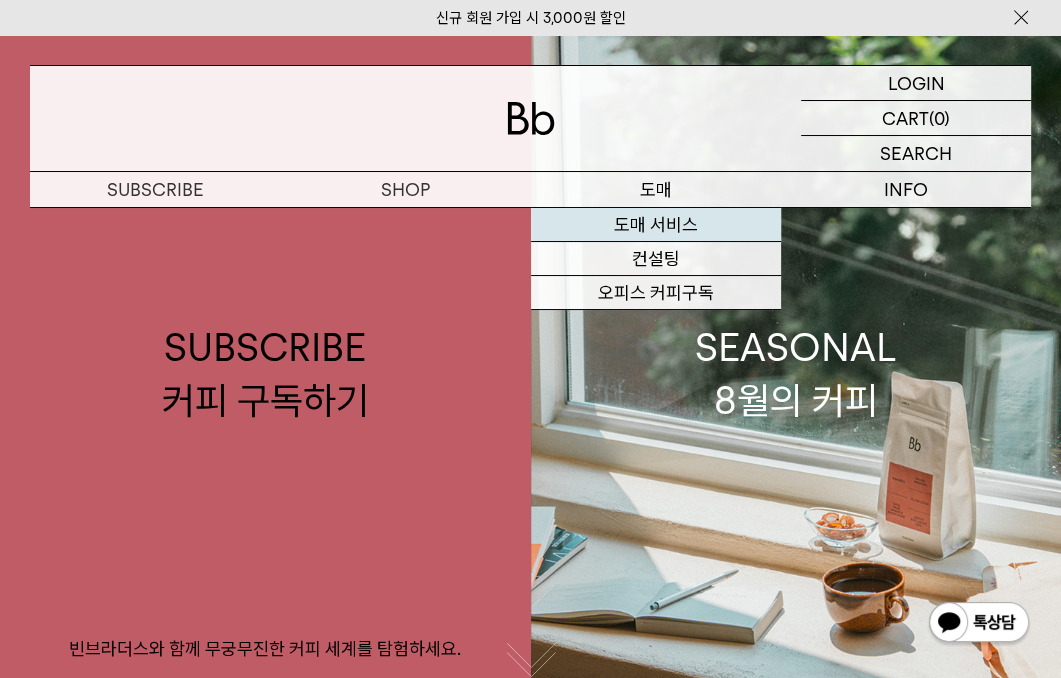 click on "도매 서비스" at bounding box center (656, 225) 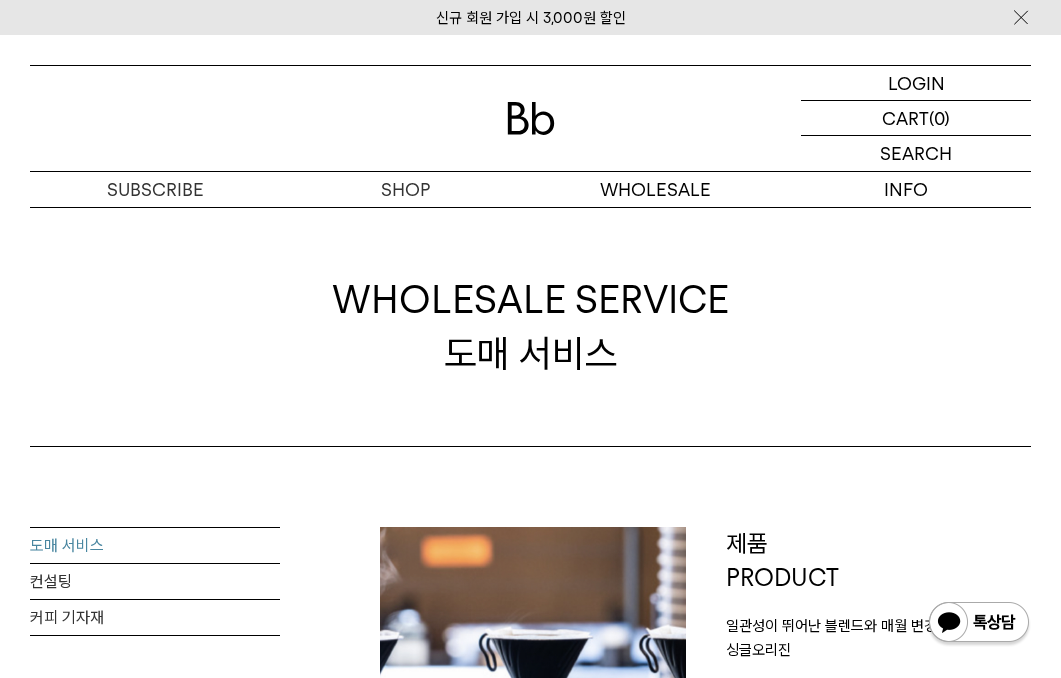 scroll, scrollTop: 300, scrollLeft: 0, axis: vertical 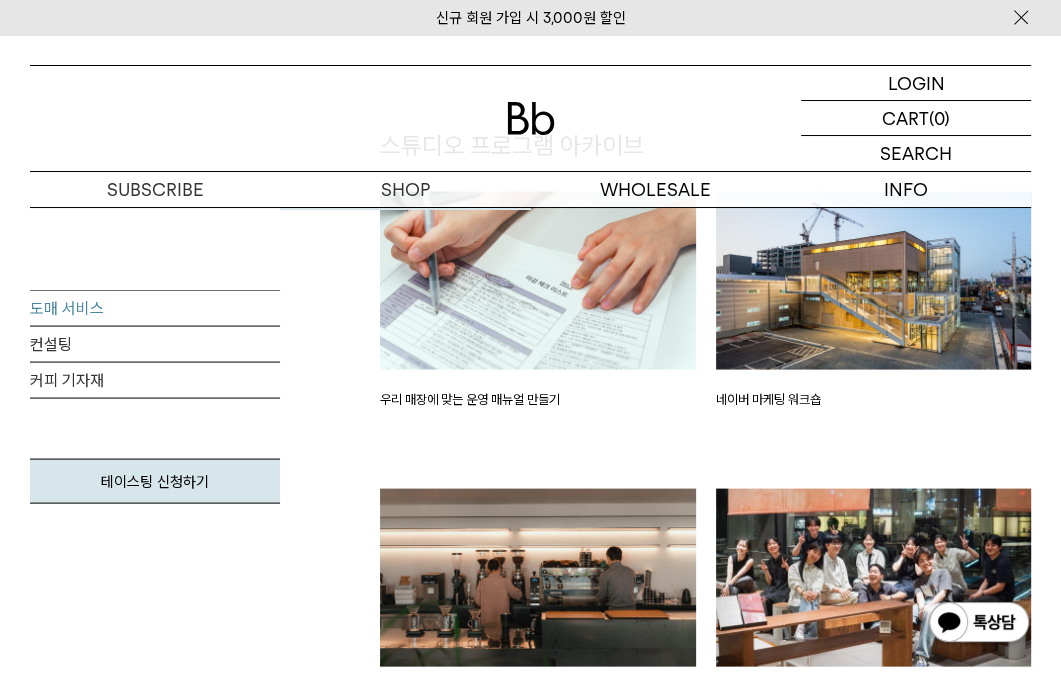 click at bounding box center [538, 280] 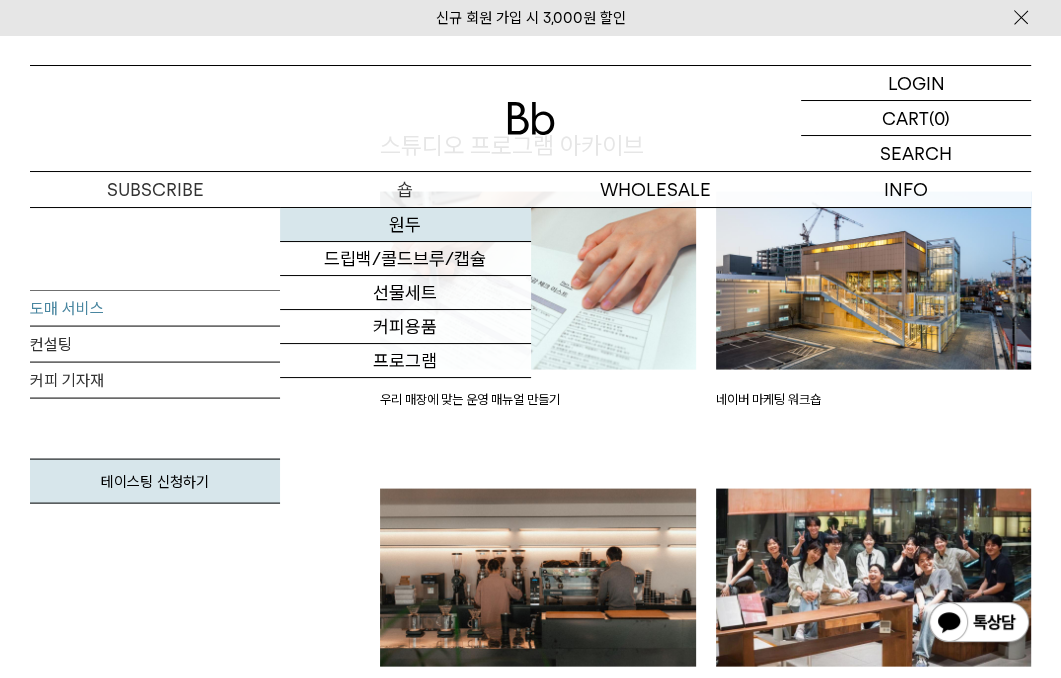 click on "원두" at bounding box center [405, 225] 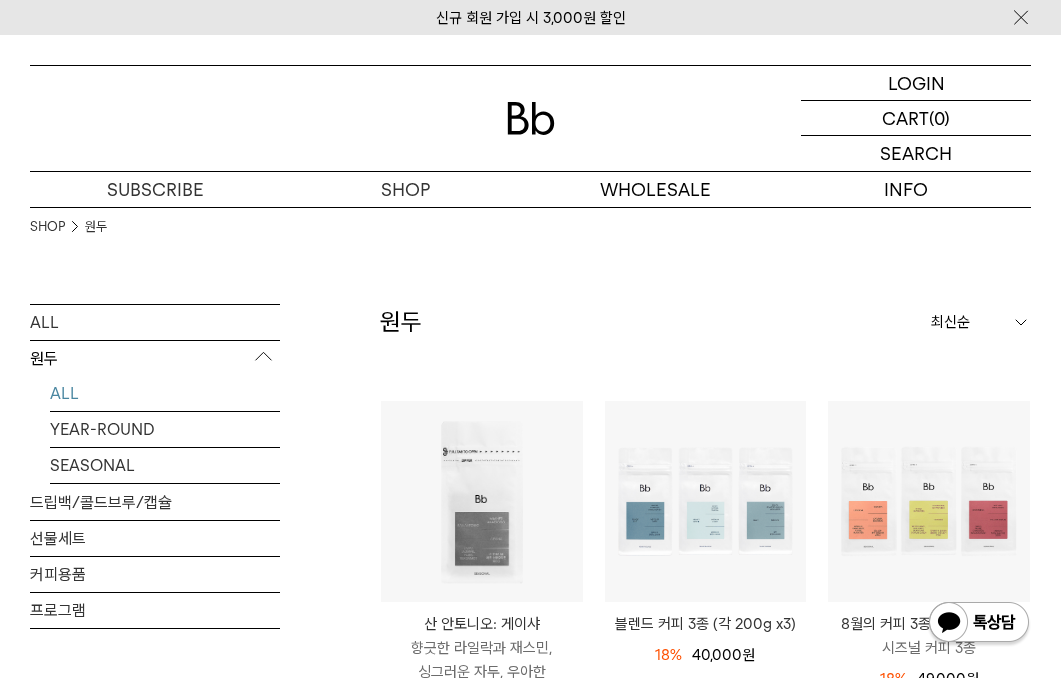 scroll, scrollTop: 0, scrollLeft: 0, axis: both 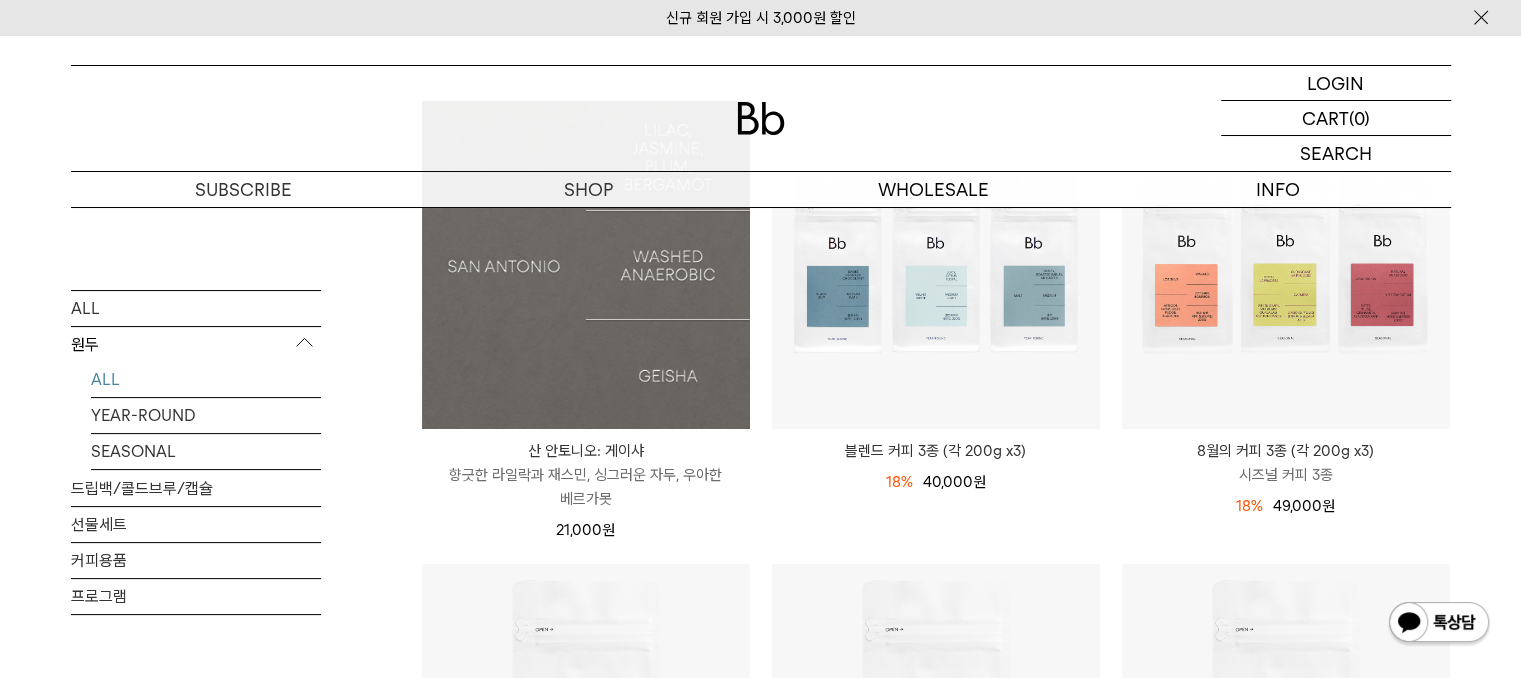 click at bounding box center (586, 265) 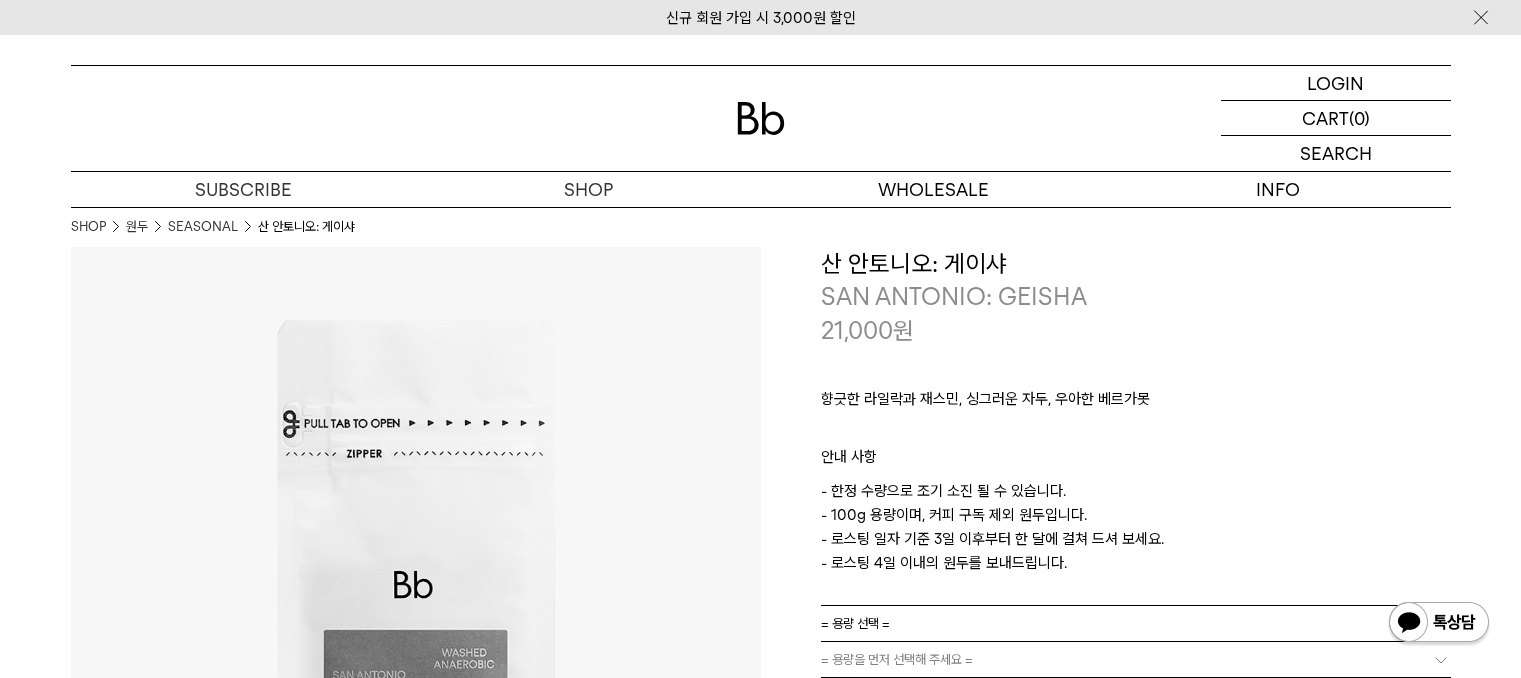 scroll, scrollTop: 0, scrollLeft: 0, axis: both 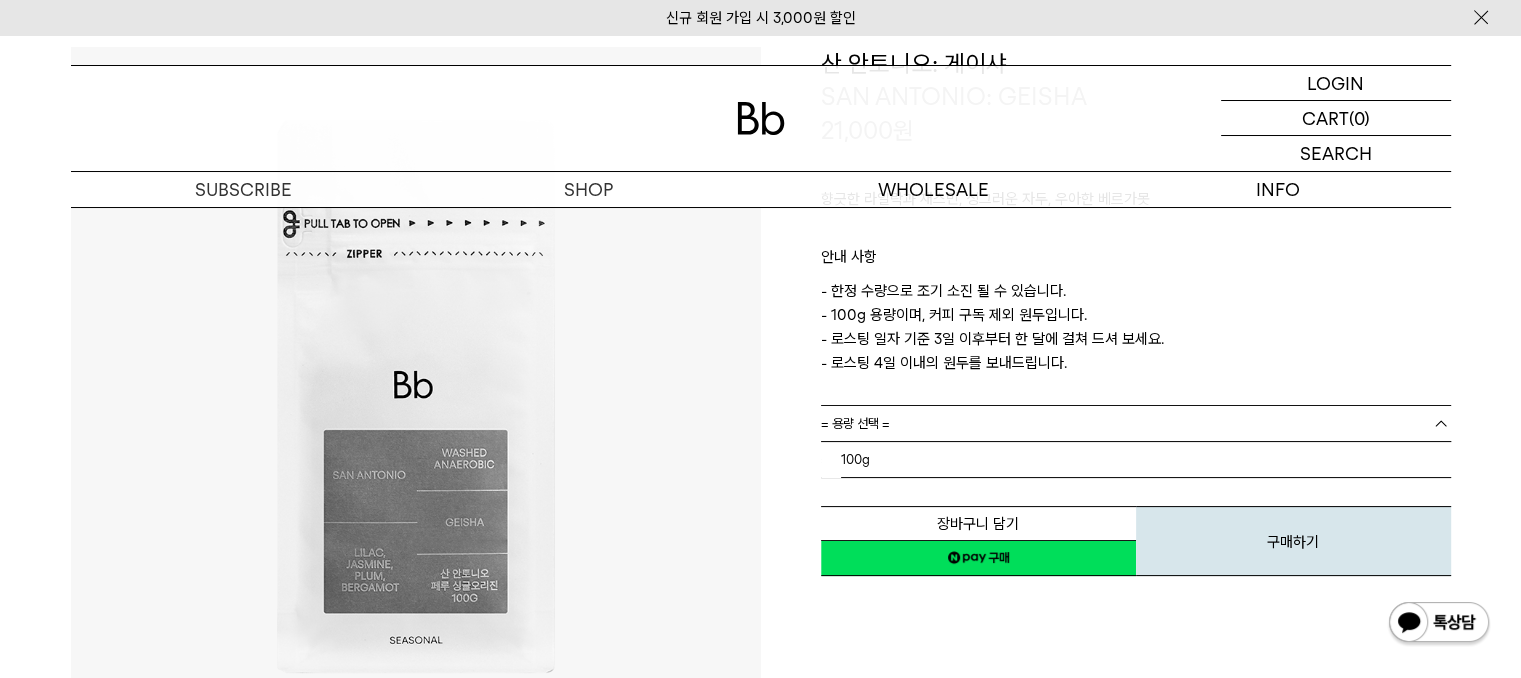 click on "=
용량 선택
=" at bounding box center (1136, 423) 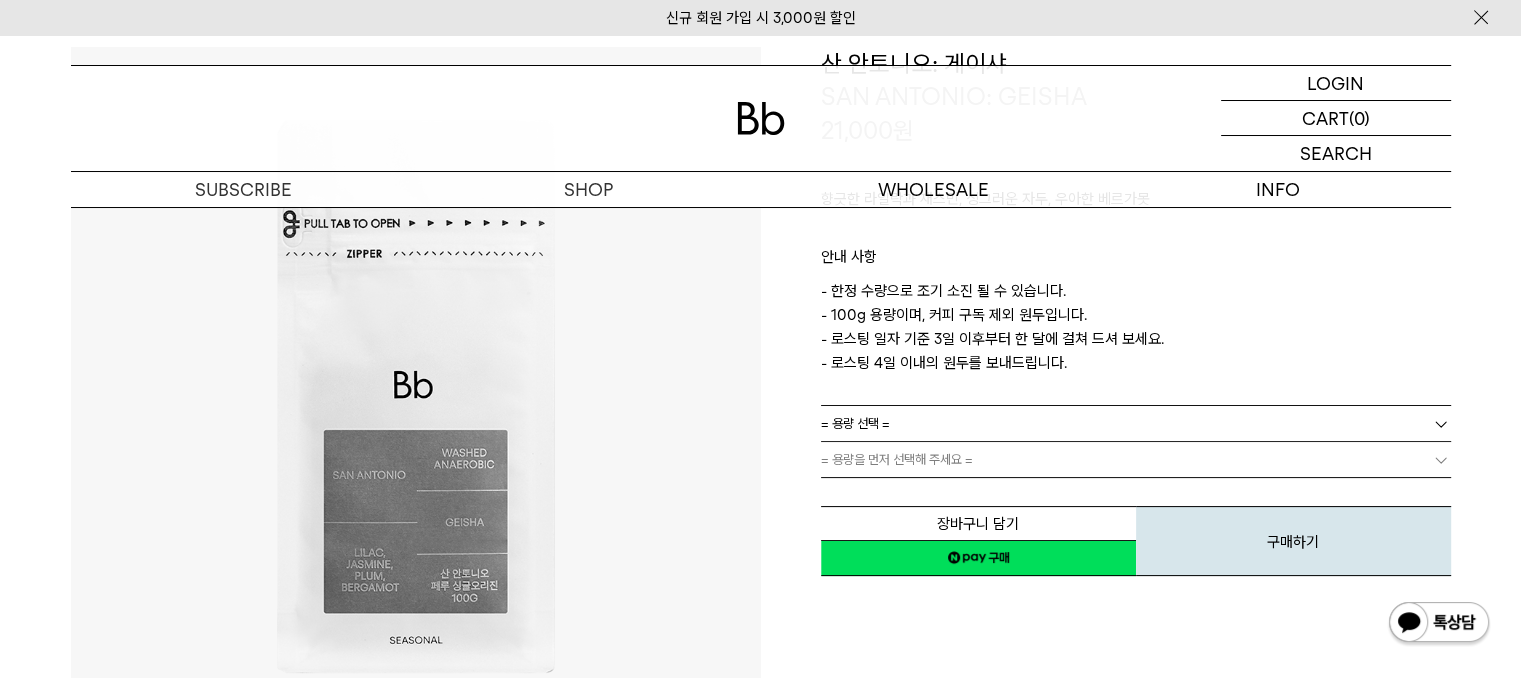 click on "=
용량 선택
=" at bounding box center [1136, 423] 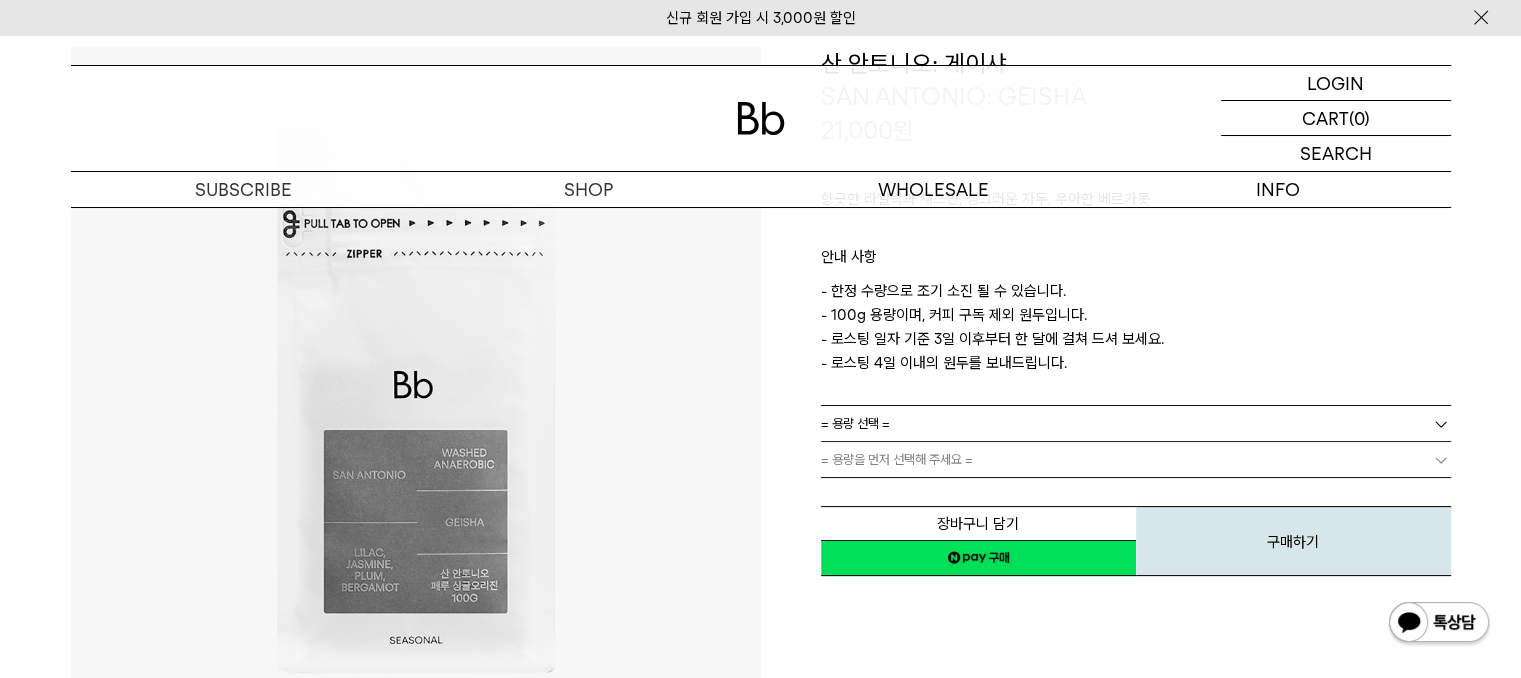 click on "- 한정 수량으로 조기 소진 될 수 있습니다.
- 100g 용량이며, 커피 구독 제외 원두입니다.
- 로스팅 일자 기준 3일 이후부터 한 달에 걸쳐 드셔 보세요.
- 로스팅 4일 이내의 원두를 보내드립니다." at bounding box center (1136, 327) 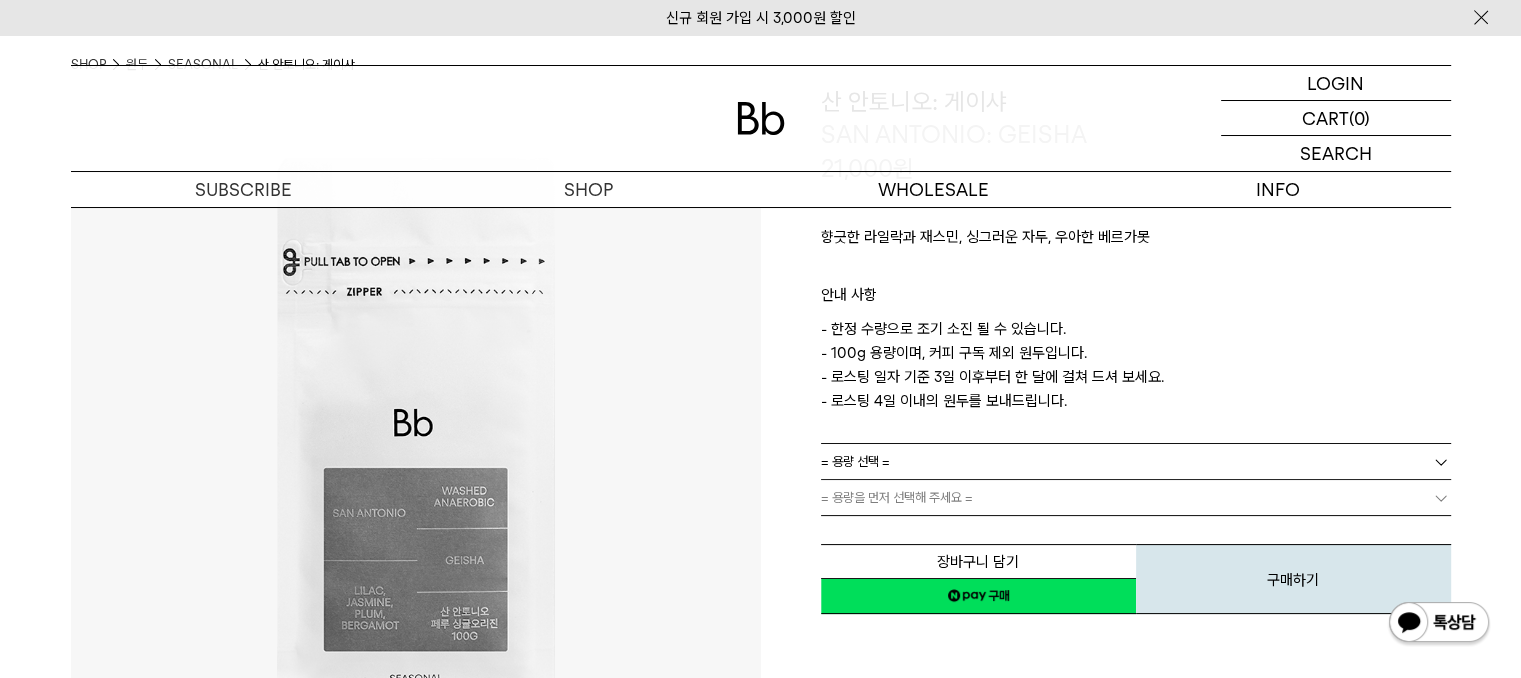 scroll, scrollTop: 0, scrollLeft: 0, axis: both 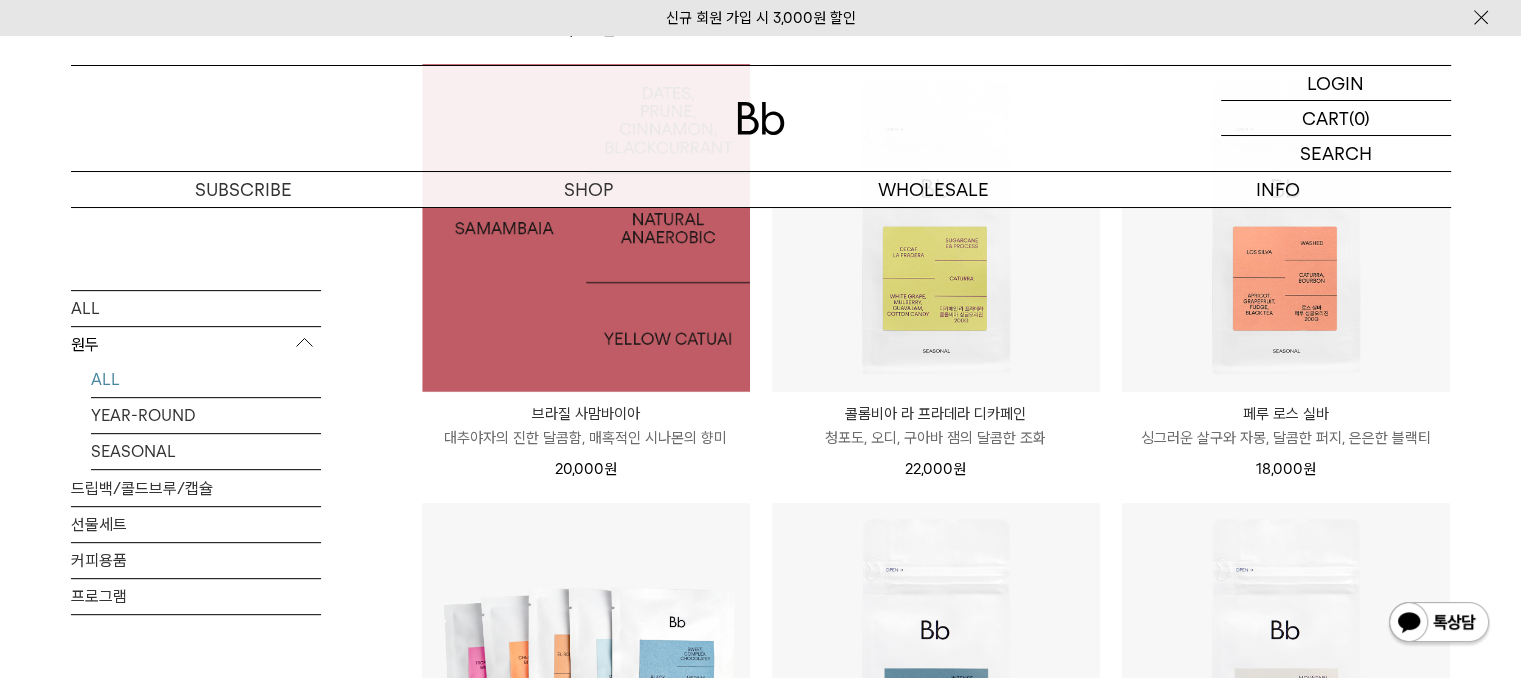 click at bounding box center (586, 228) 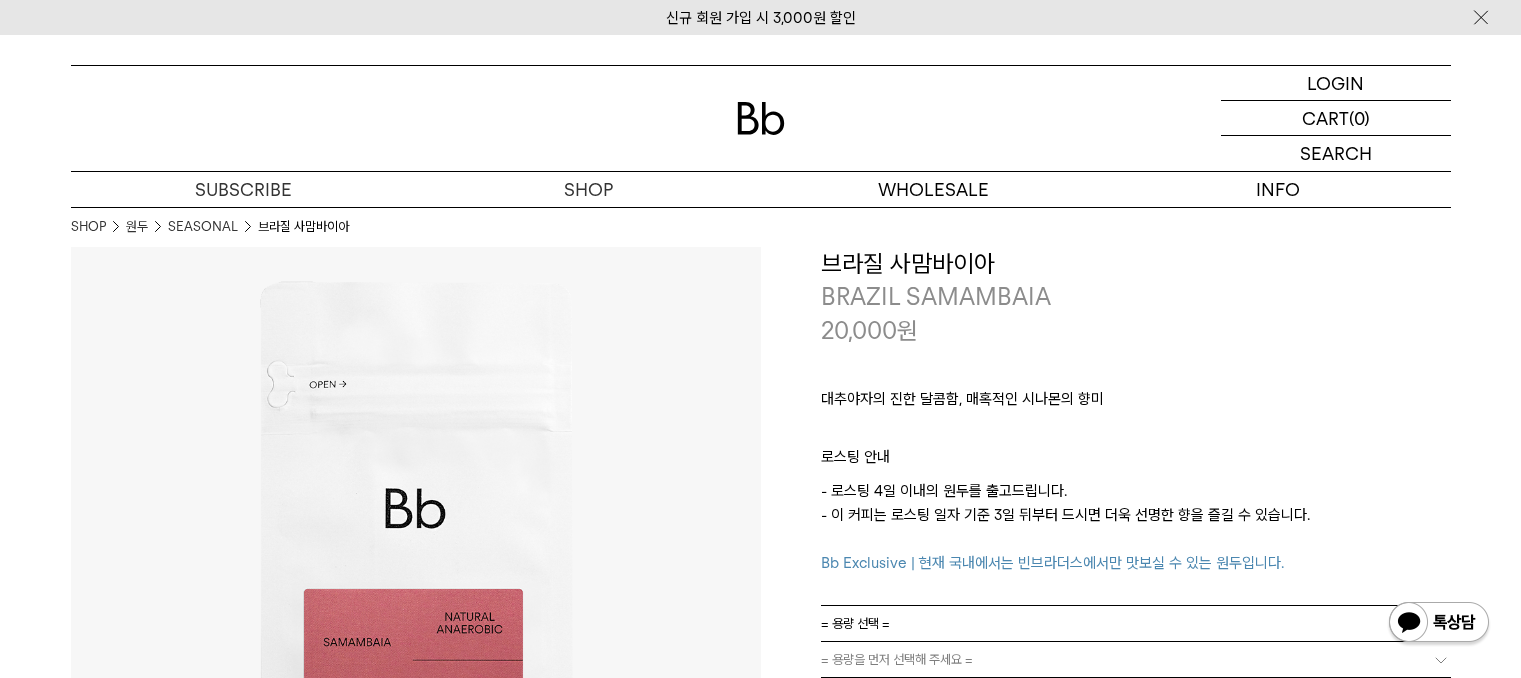 scroll, scrollTop: 0, scrollLeft: 0, axis: both 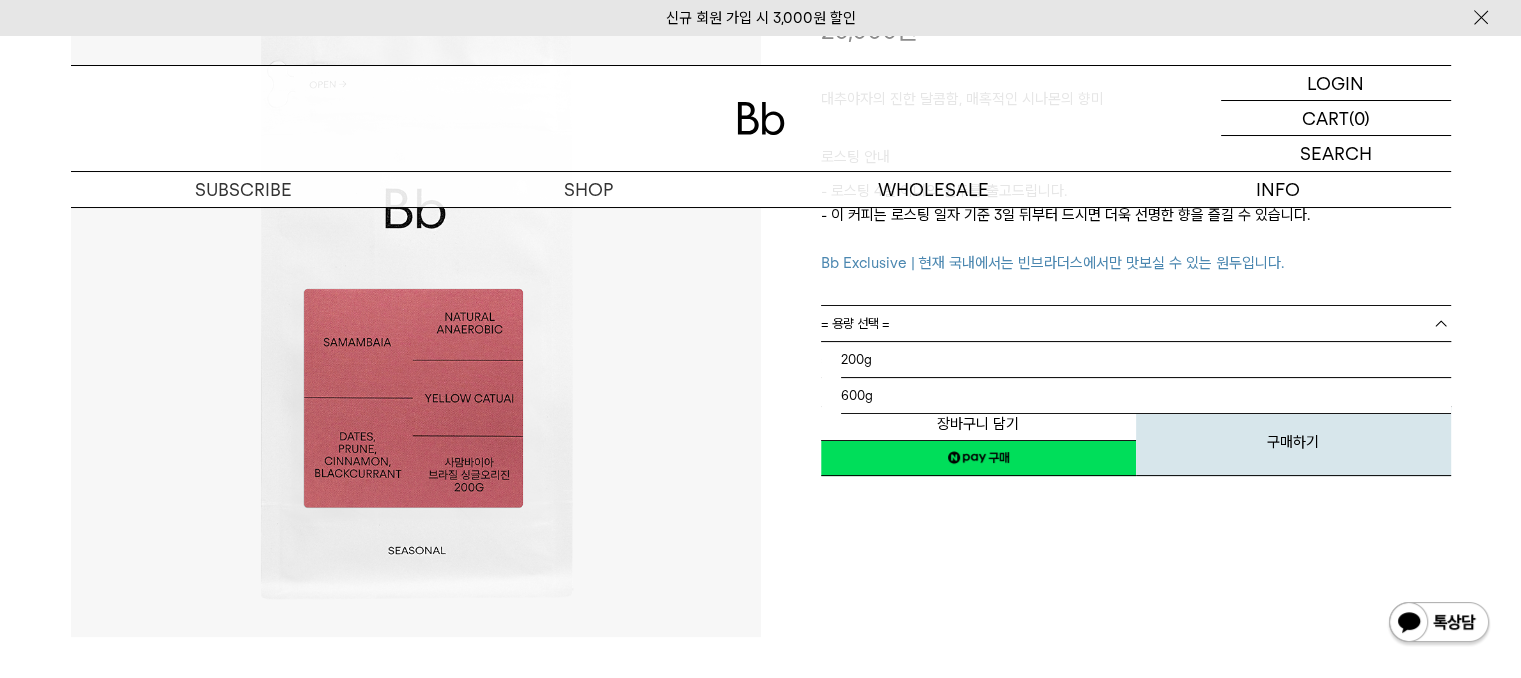 click on "=
용량 선택
=" at bounding box center (1136, 323) 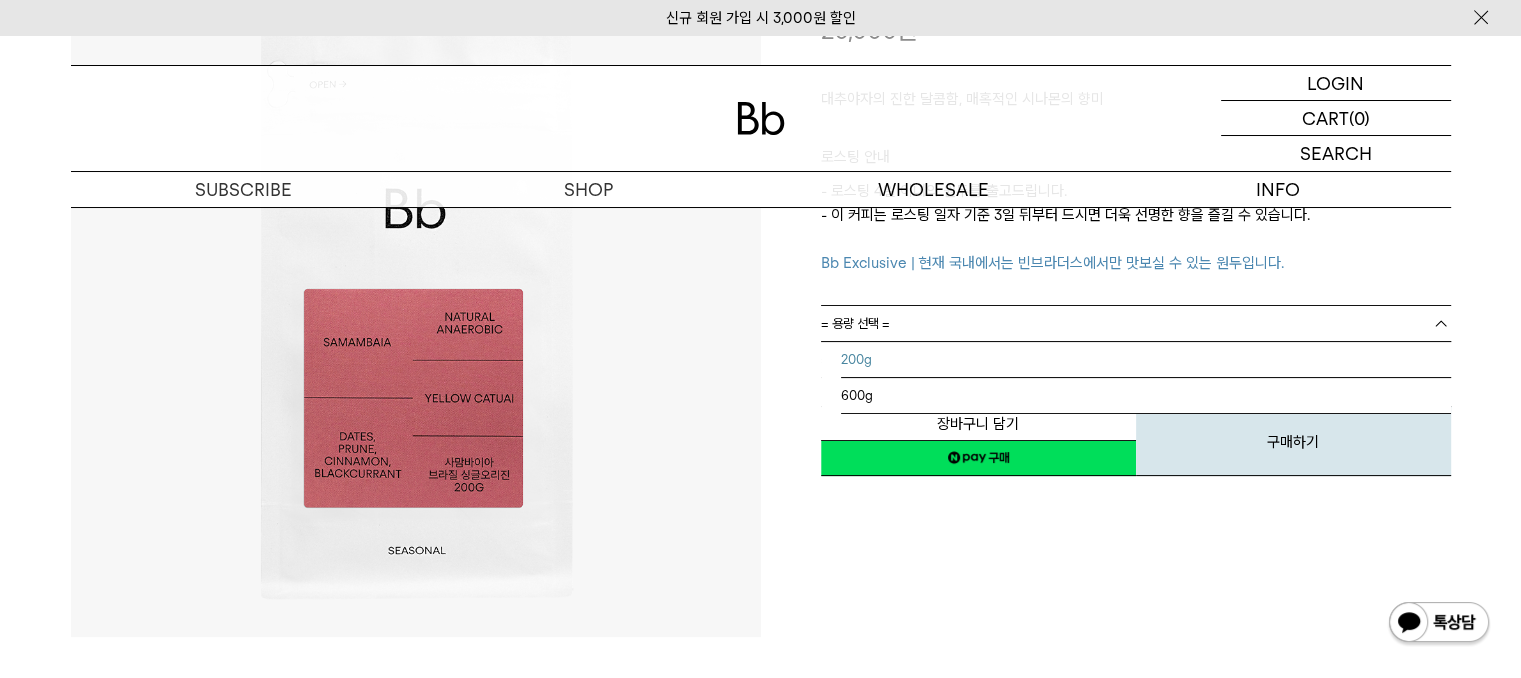 click on "200g" at bounding box center [1146, 360] 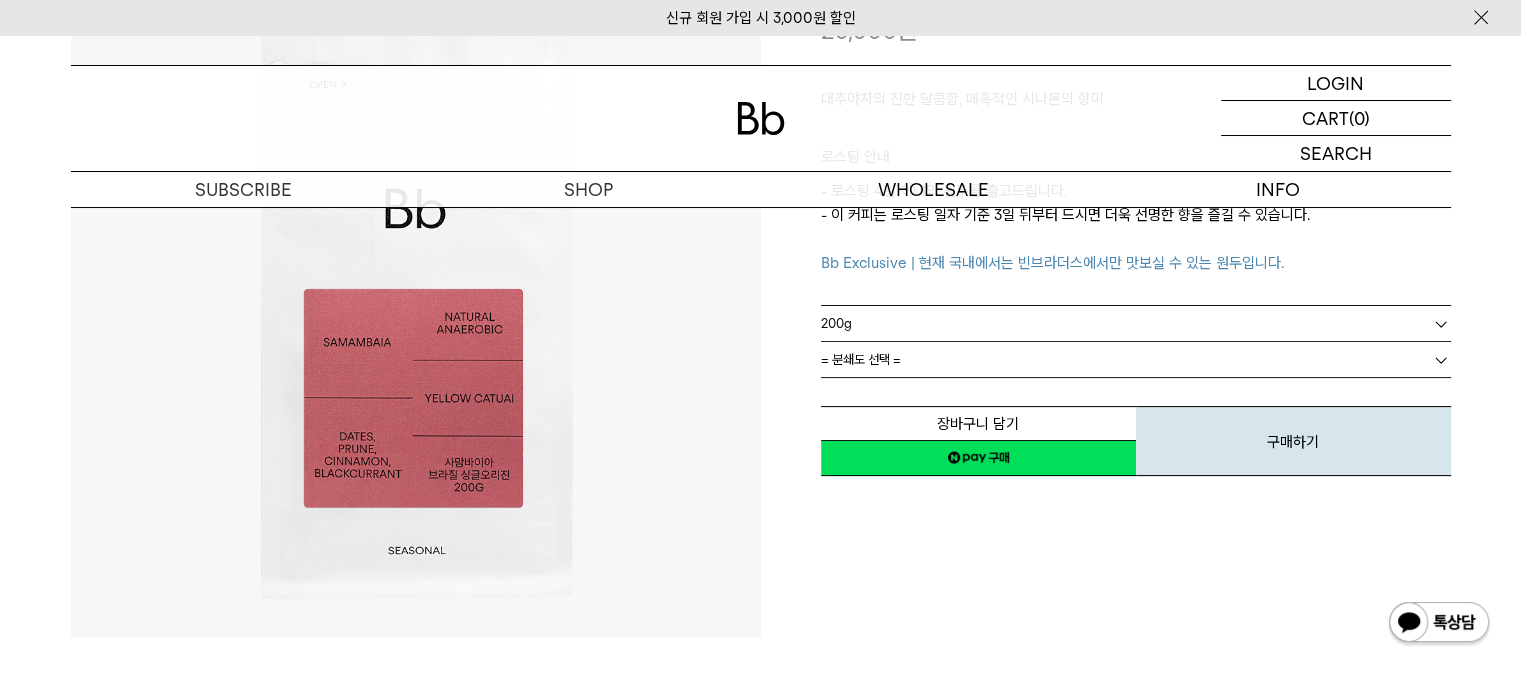 click on "200g" at bounding box center [1136, 323] 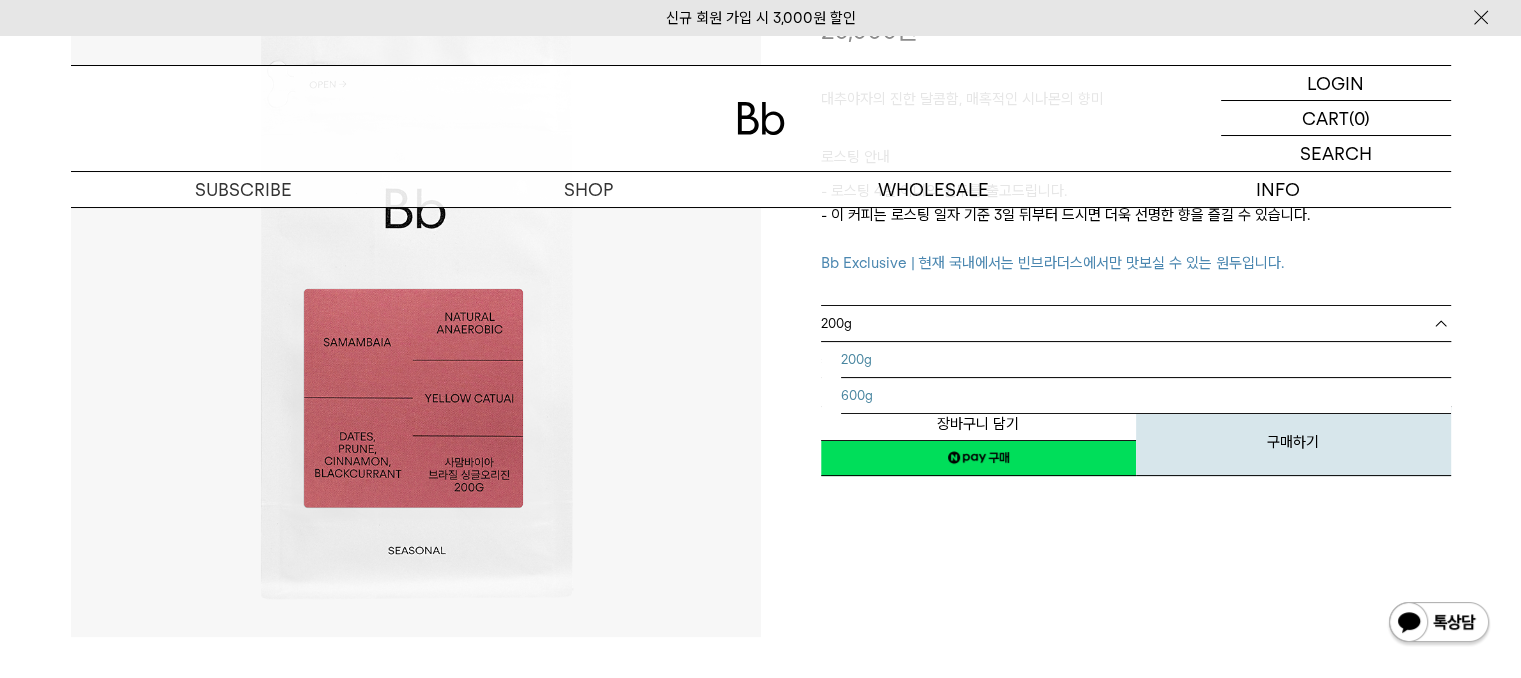 click on "600g" at bounding box center [1146, 396] 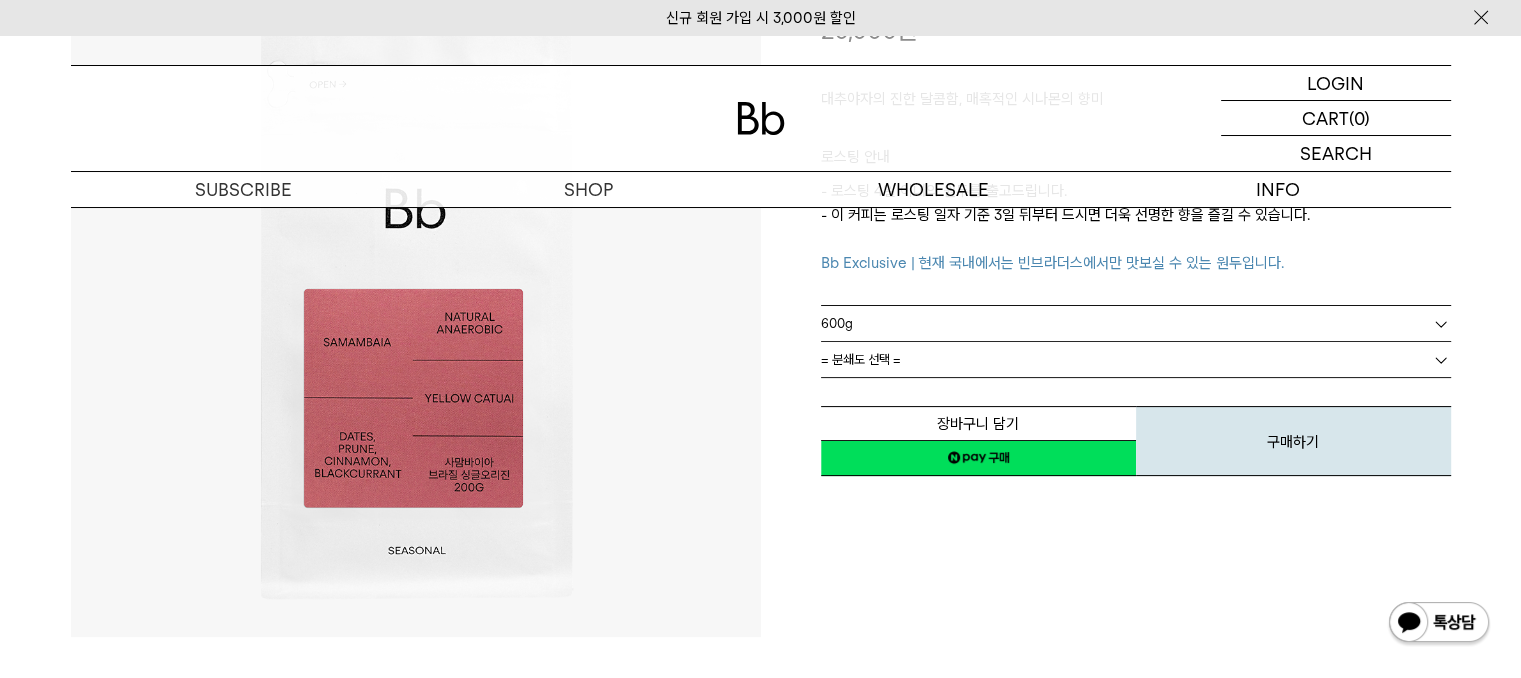 click on "**********" at bounding box center (1106, 292) 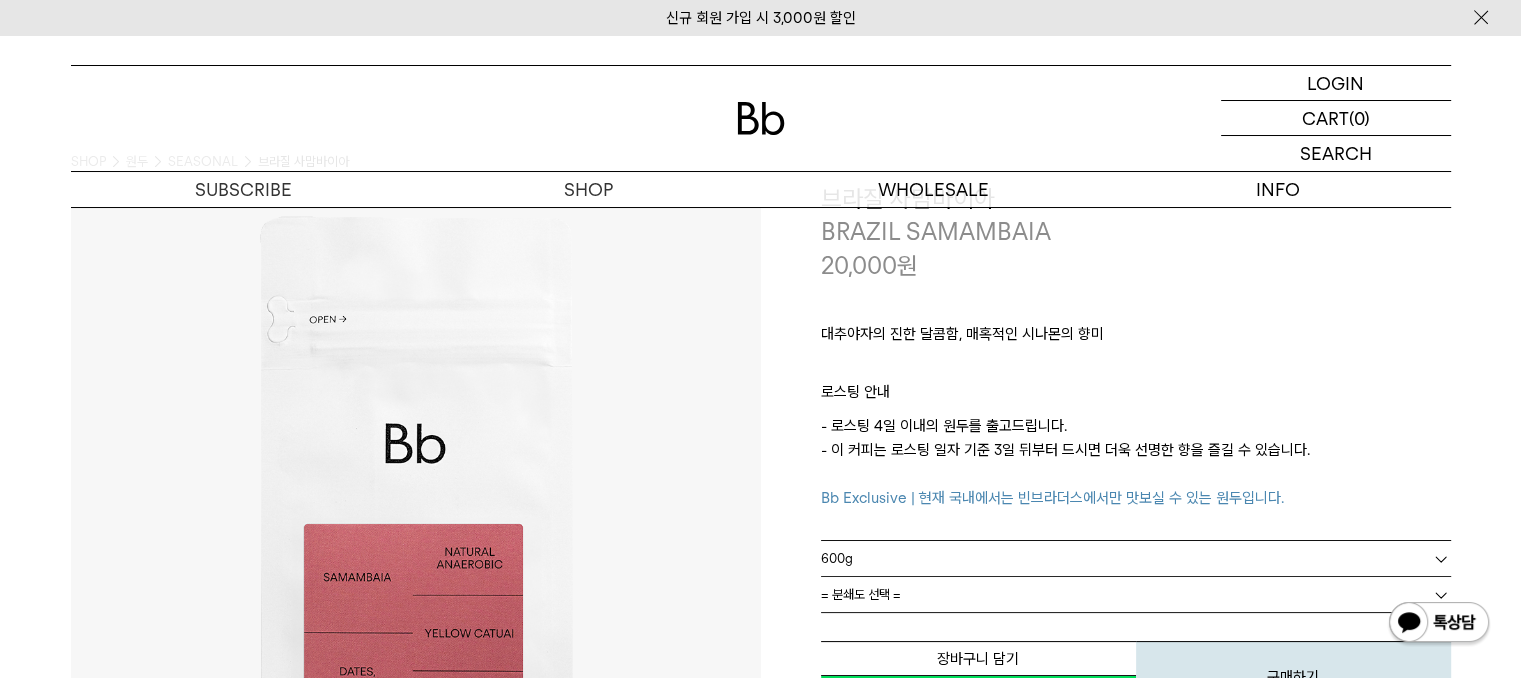 scroll, scrollTop: 100, scrollLeft: 0, axis: vertical 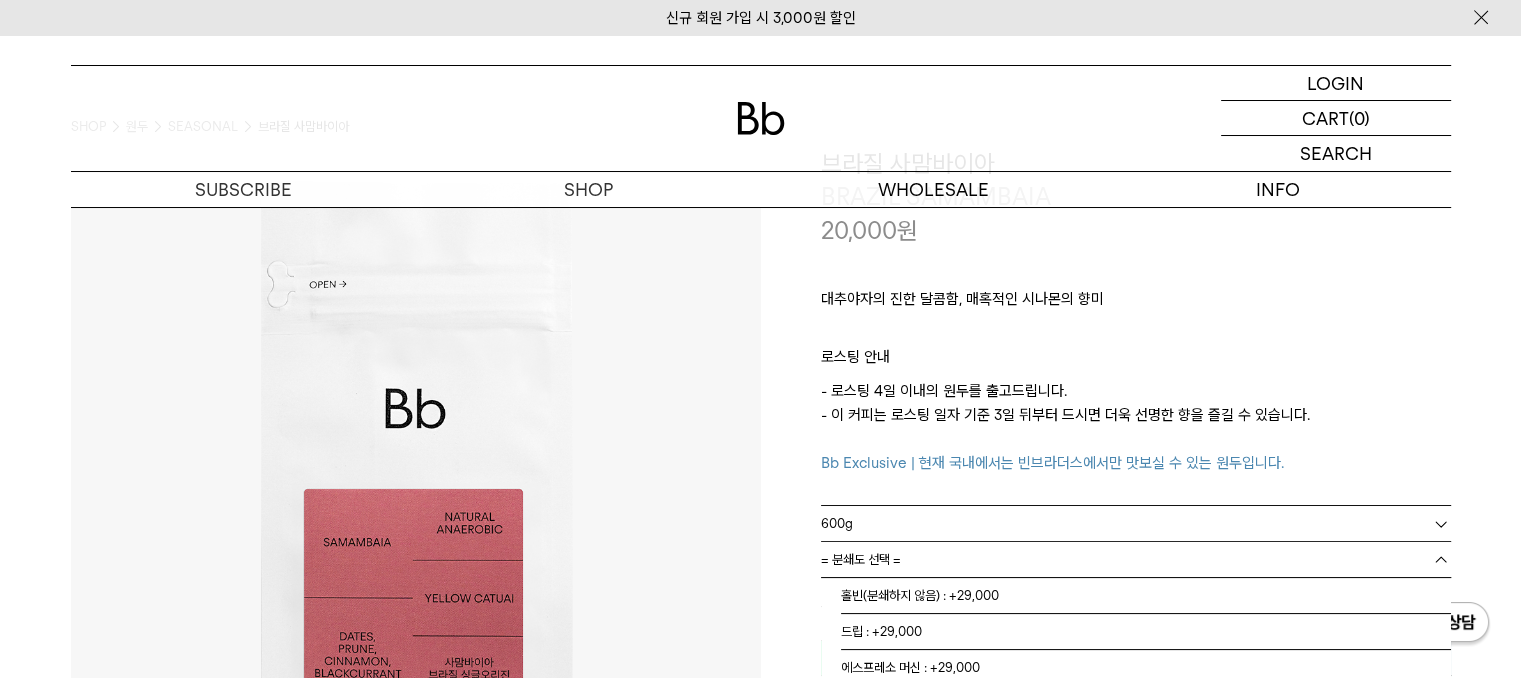 click on "= 분쇄도 선택 =" at bounding box center (1136, 559) 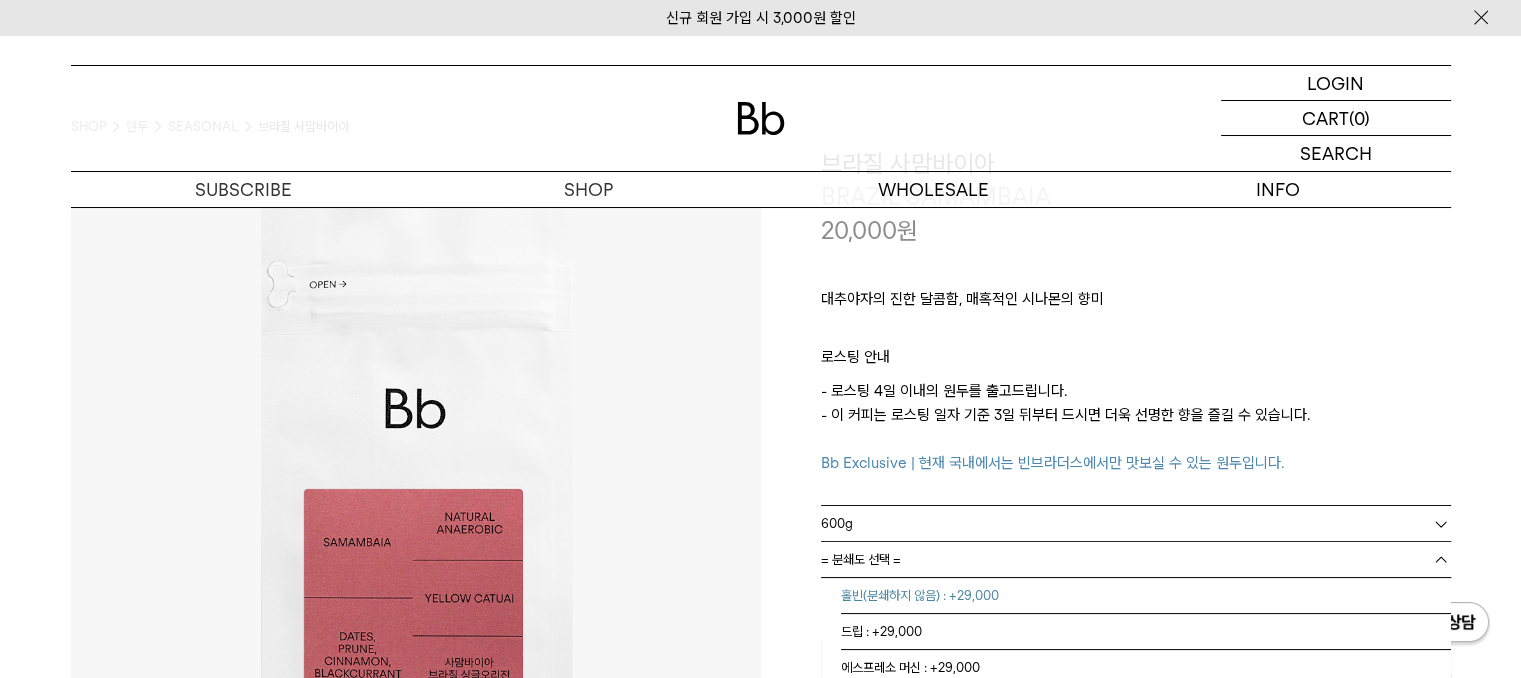 click on "홀빈(분쇄하지 않음) : +29,000" at bounding box center [1146, 596] 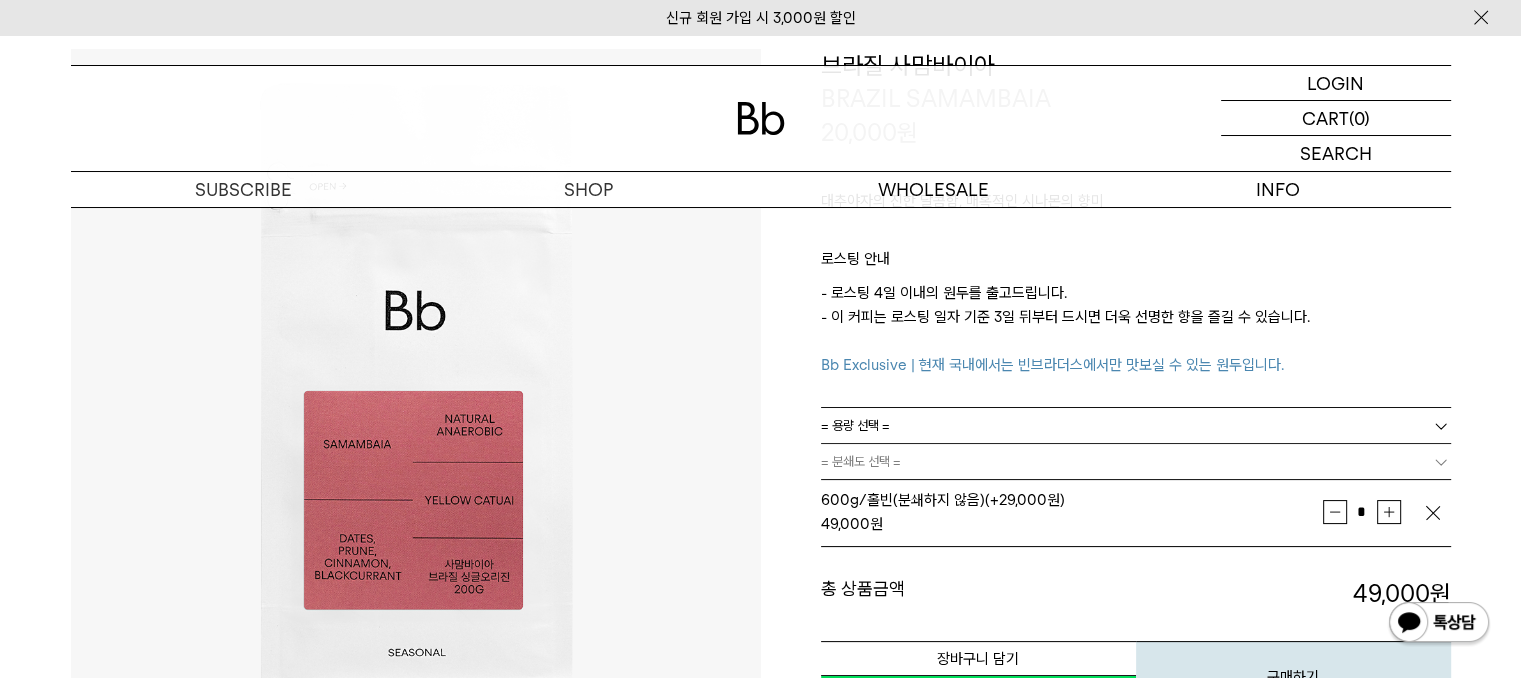 scroll, scrollTop: 200, scrollLeft: 0, axis: vertical 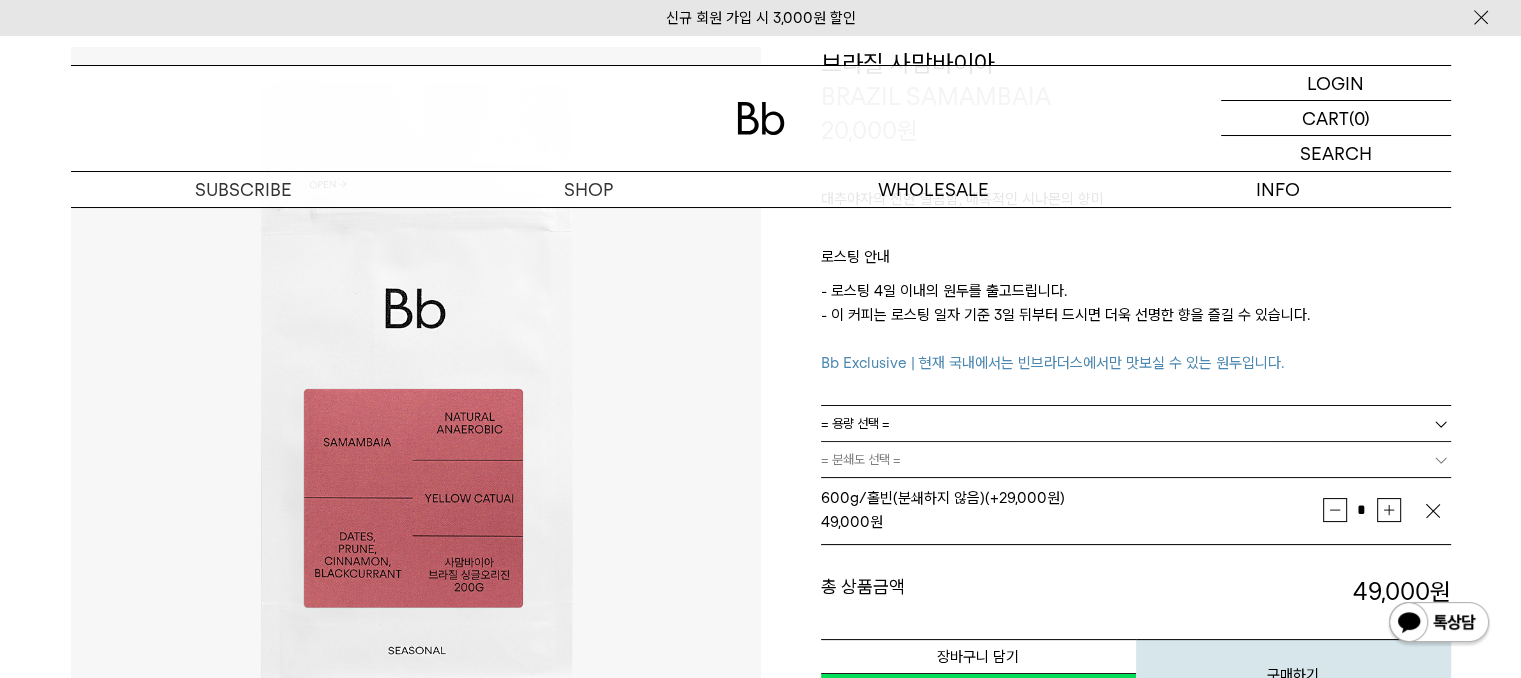 click on "- 로스팅 4일 이내의 원두를 출고드립니다.
- 이 커피는 로스팅 일자 기준 3일 뒤부터 드시면 더욱 선명한 향을 즐길 수 있습니다.
Bb Exclusive | 현재 국내에서는 빈브라더스에서만 맛보실 수 있는 원두입니다." at bounding box center [1136, 327] 